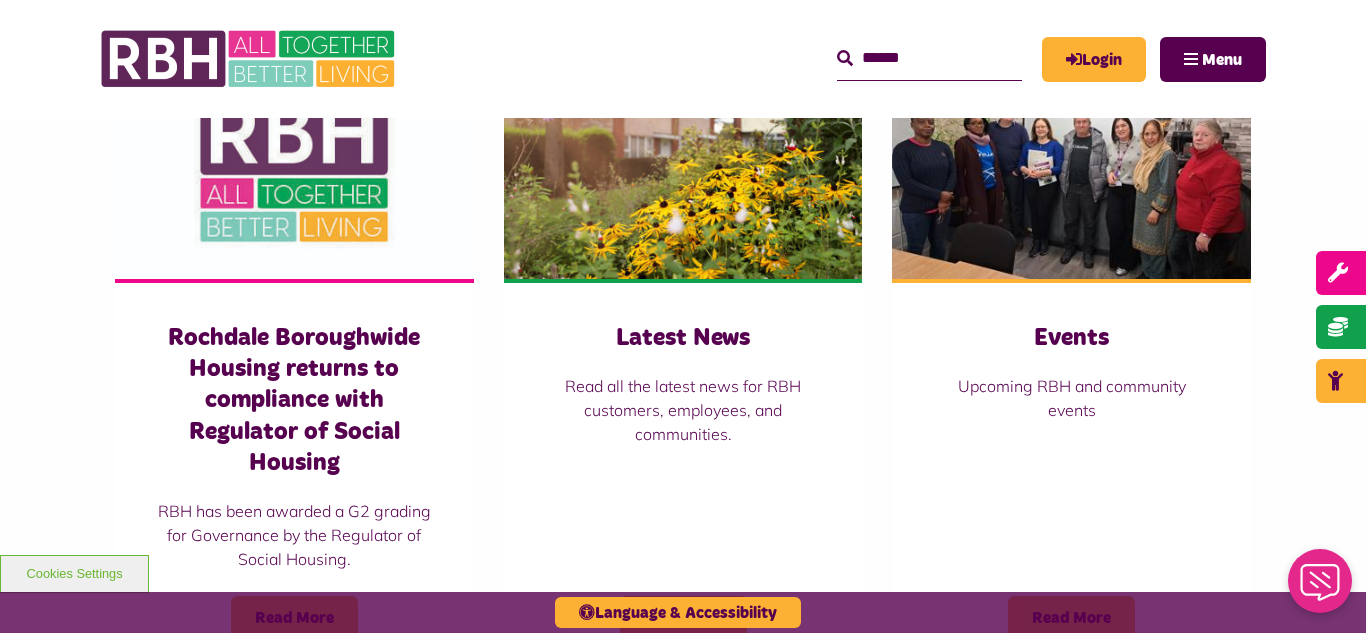 scroll, scrollTop: 1440, scrollLeft: 0, axis: vertical 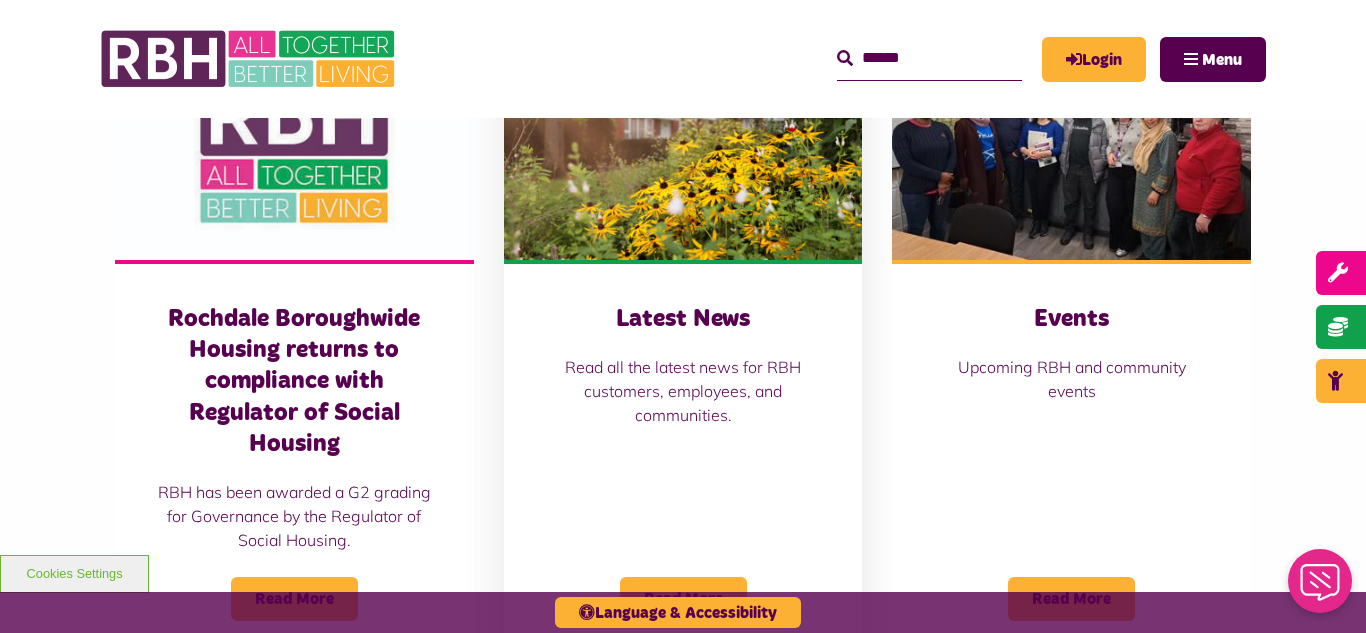 click at bounding box center (683, 148) 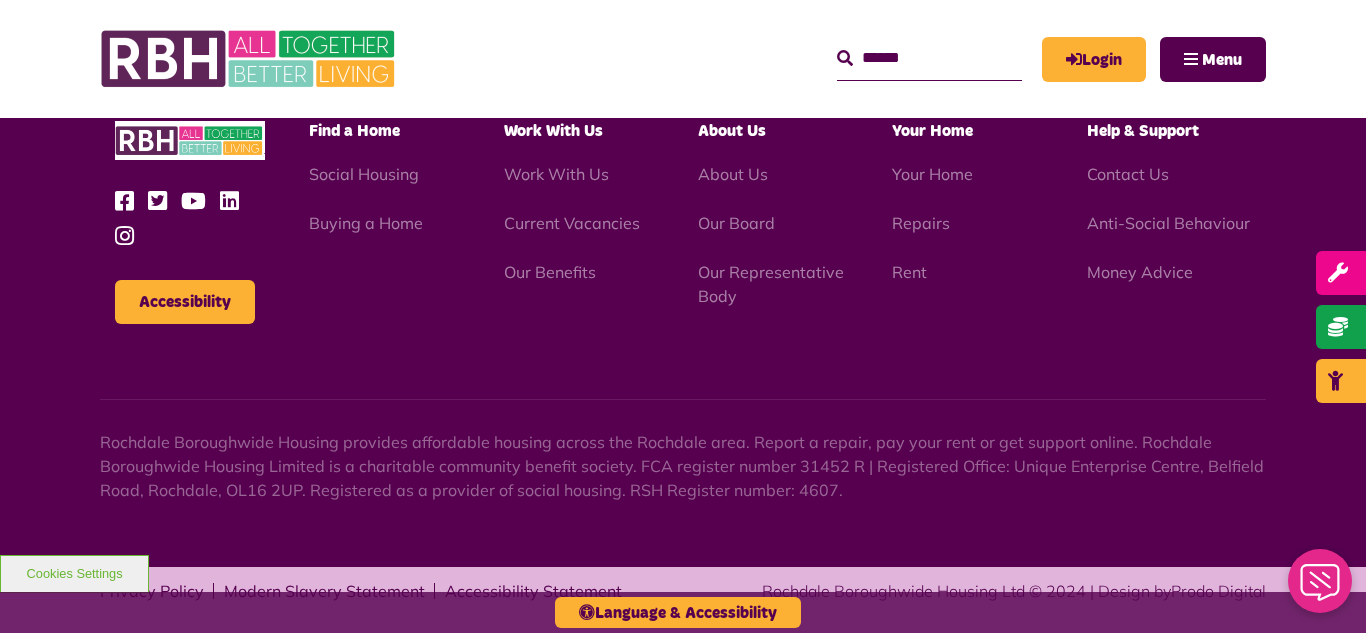 scroll, scrollTop: 1477, scrollLeft: 0, axis: vertical 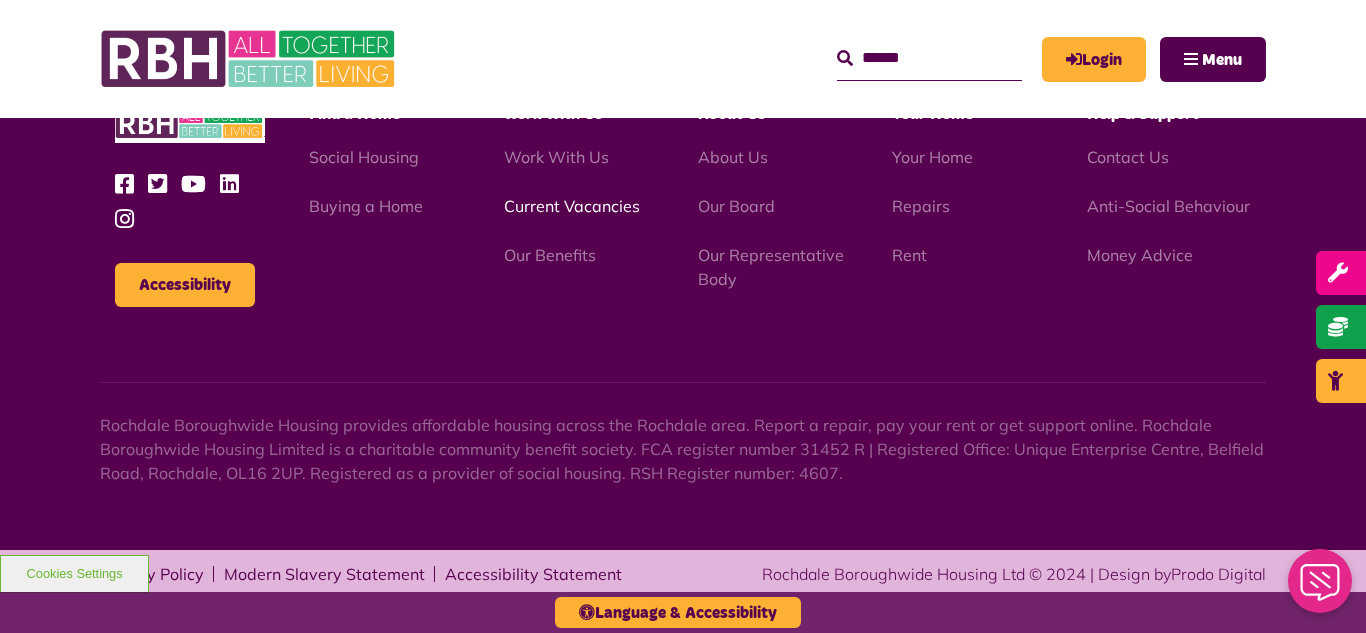 click on "Current Vacancies" at bounding box center [572, 206] 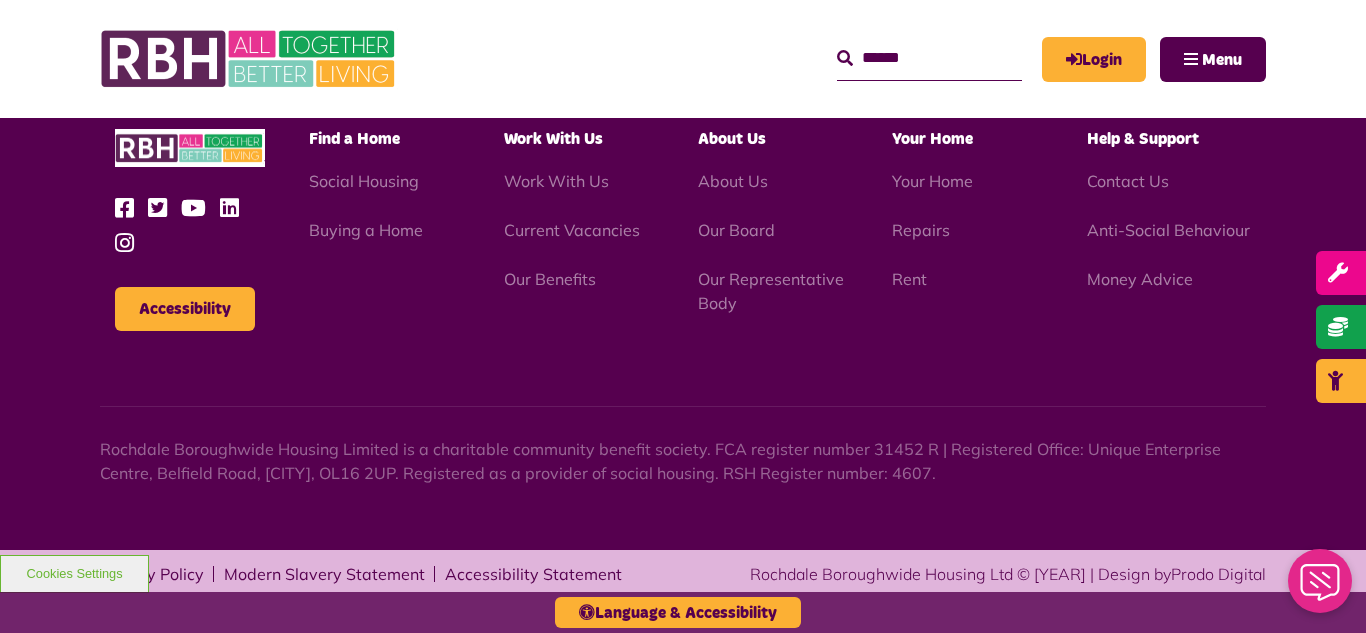 scroll, scrollTop: 2381, scrollLeft: 0, axis: vertical 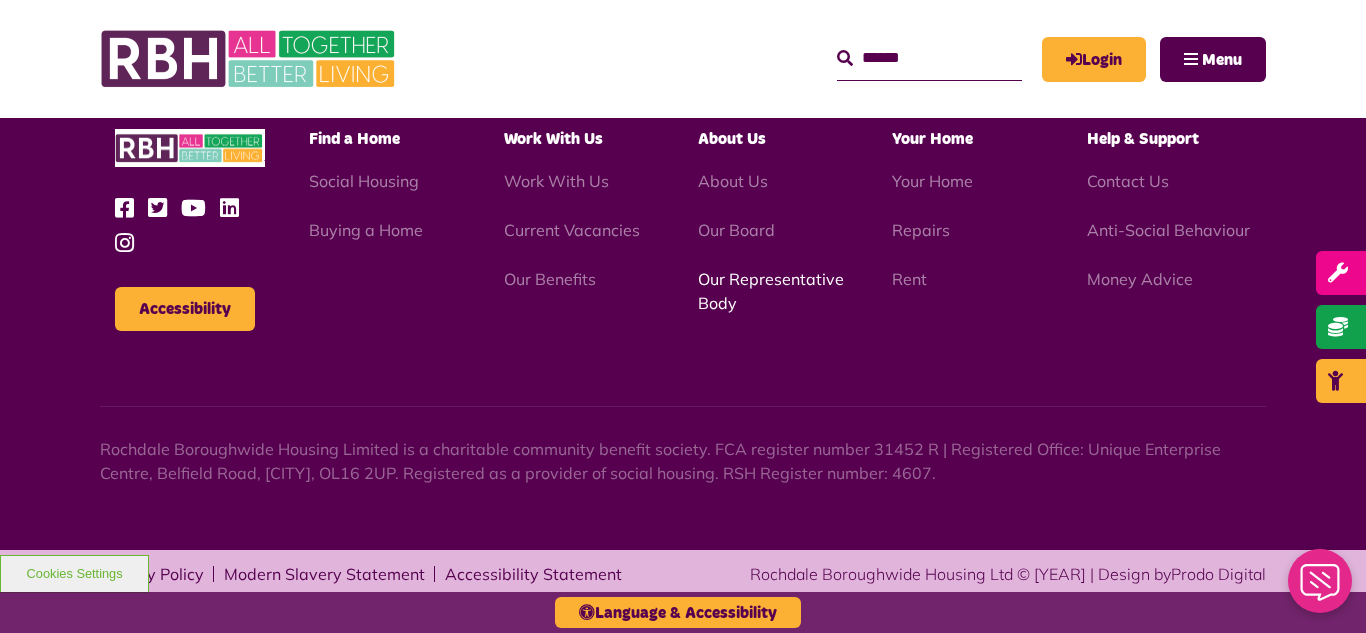 click on "Our Representative Body" at bounding box center (771, 291) 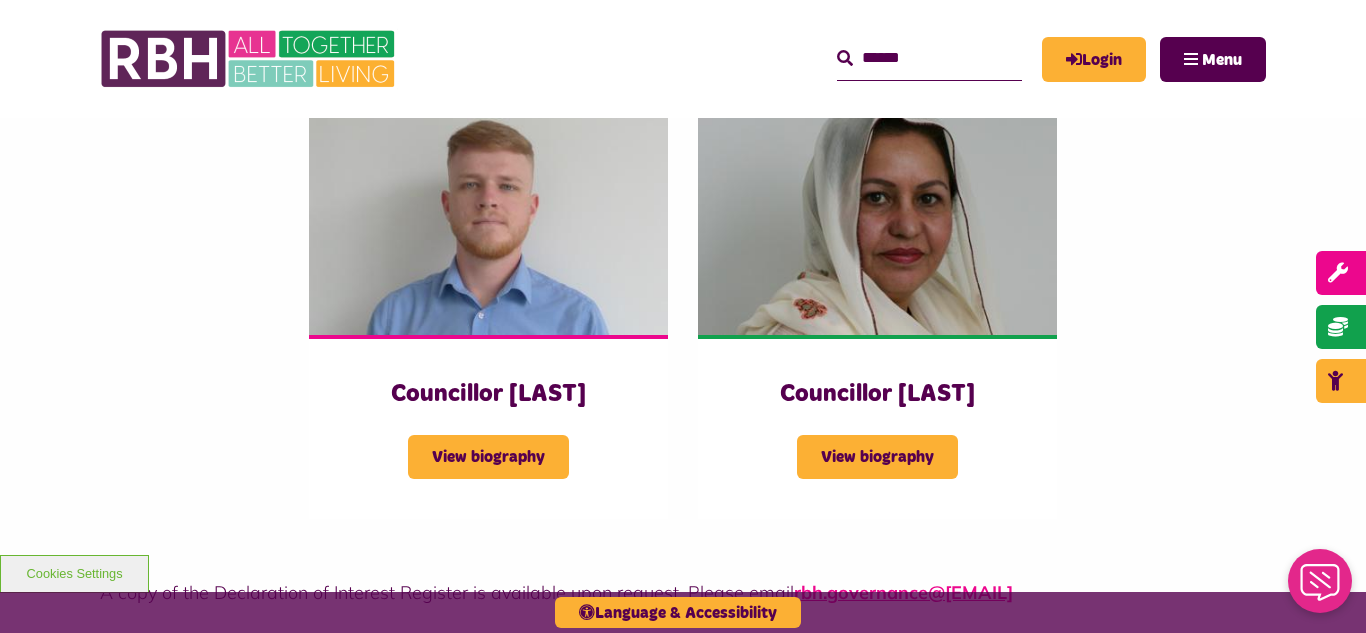 scroll, scrollTop: 5520, scrollLeft: 0, axis: vertical 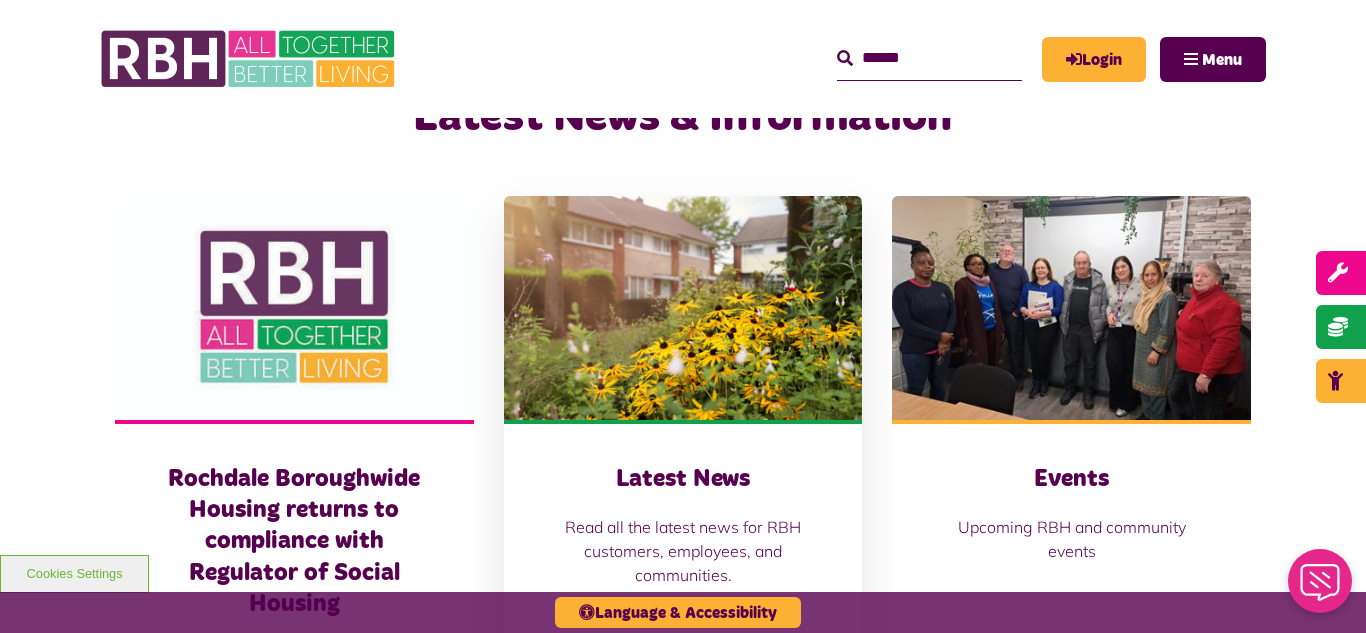 click at bounding box center (683, 308) 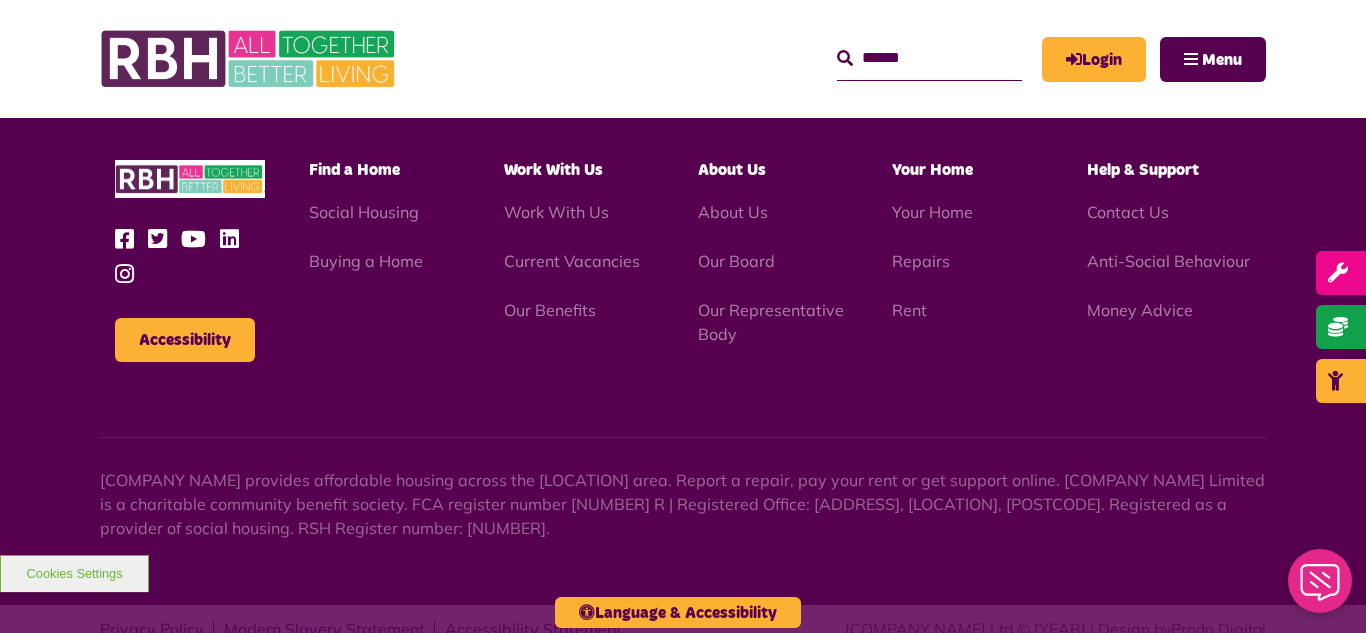 scroll, scrollTop: 1477, scrollLeft: 0, axis: vertical 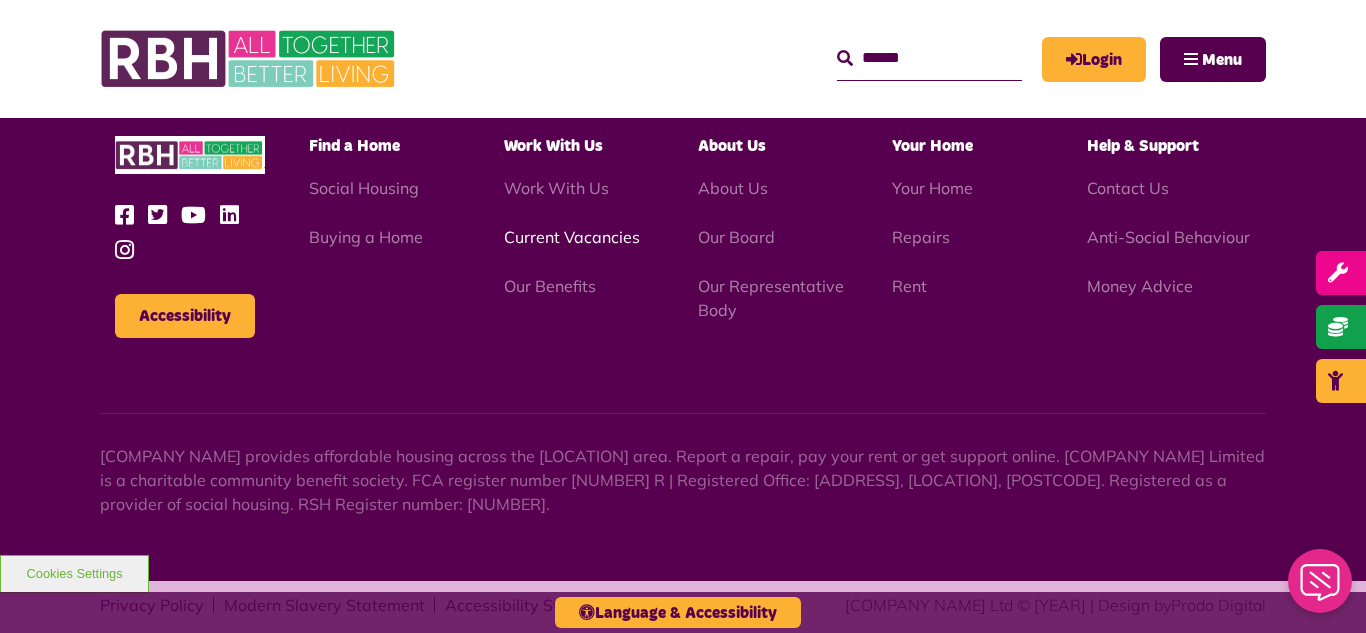 click on "Current Vacancies" at bounding box center [572, 237] 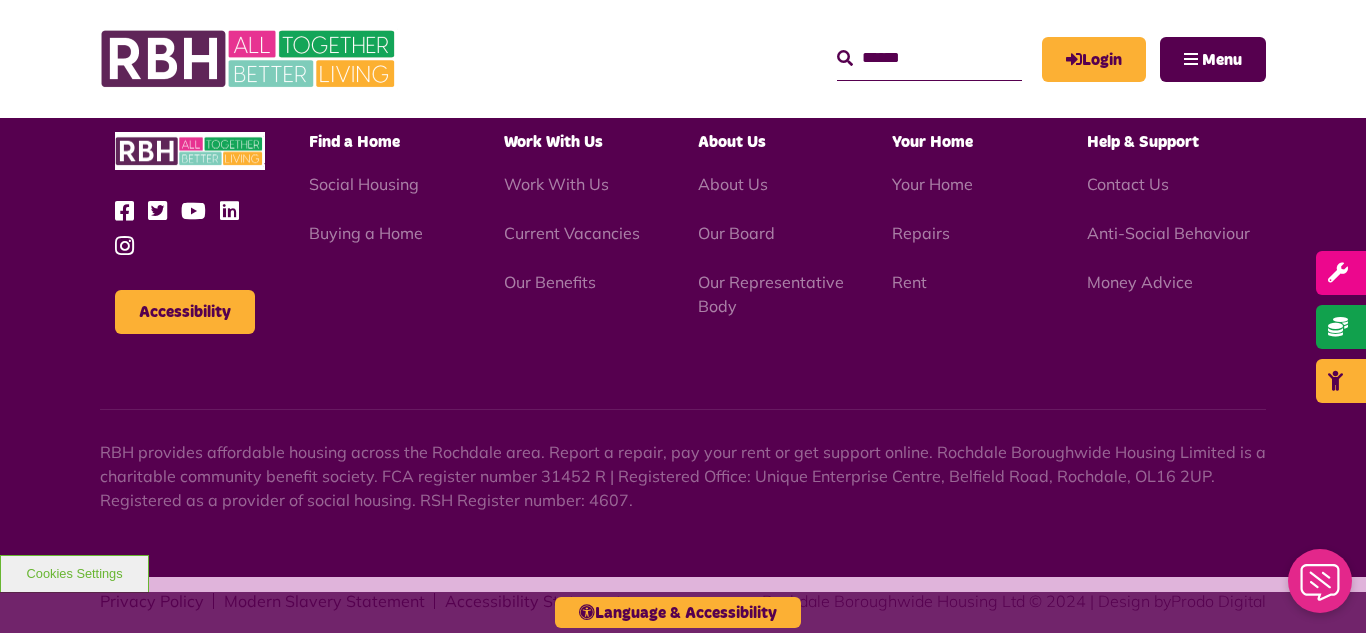scroll, scrollTop: 2381, scrollLeft: 0, axis: vertical 